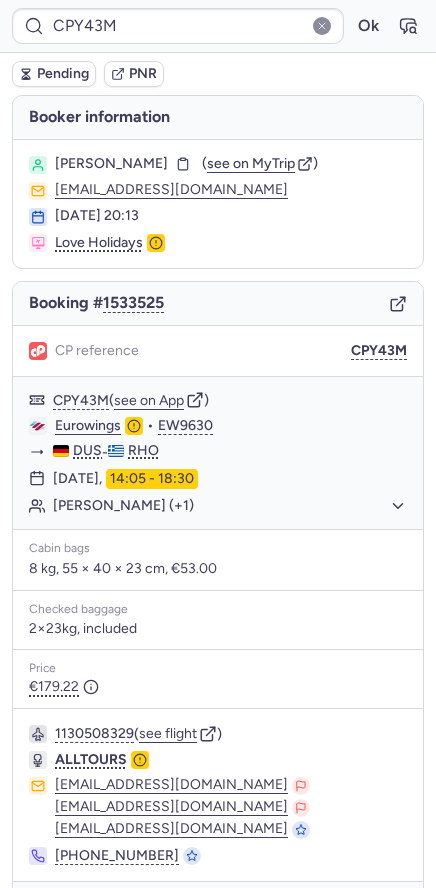 scroll, scrollTop: 0, scrollLeft: 0, axis: both 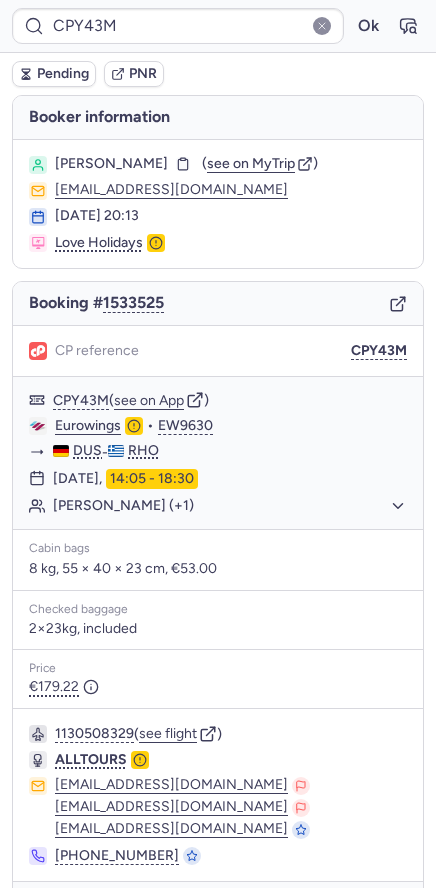 click 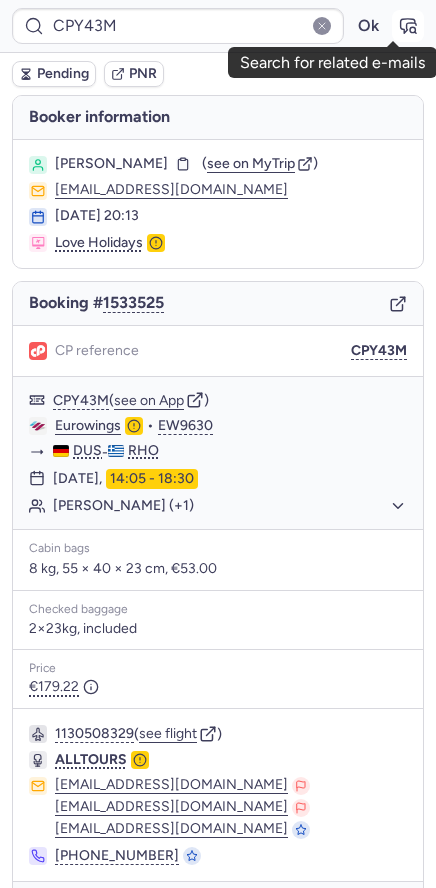 click 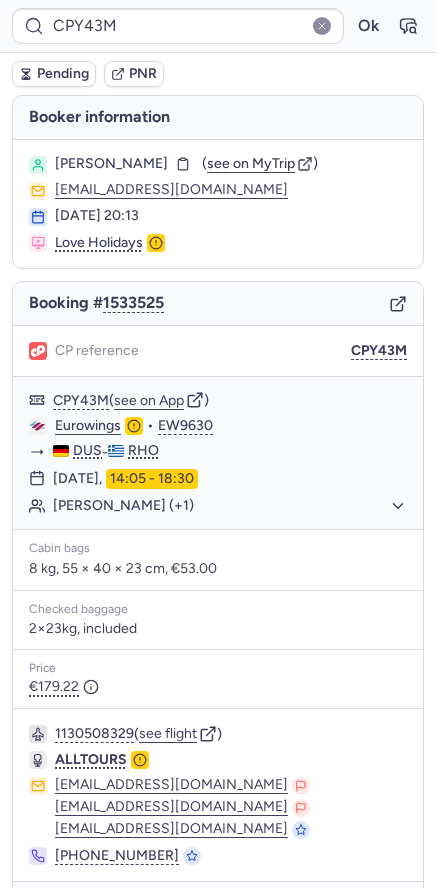 type on "7356242" 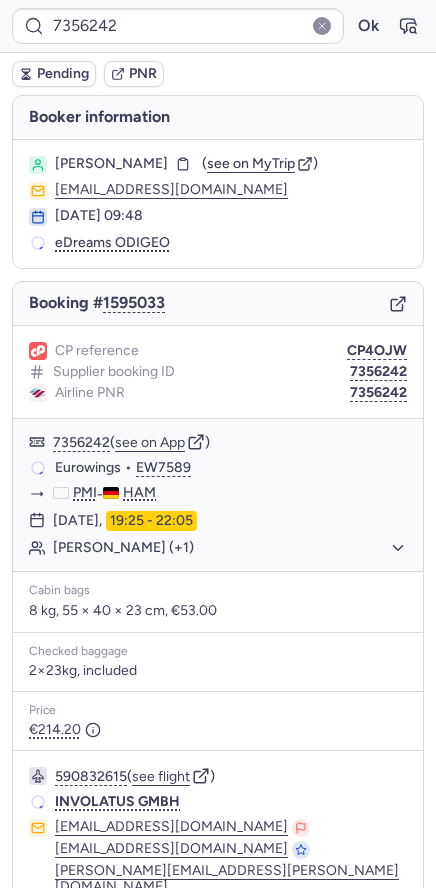 type 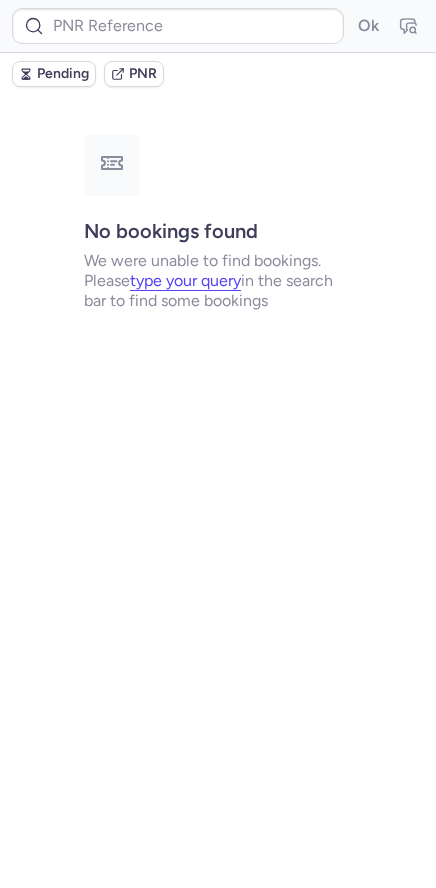scroll, scrollTop: 0, scrollLeft: 0, axis: both 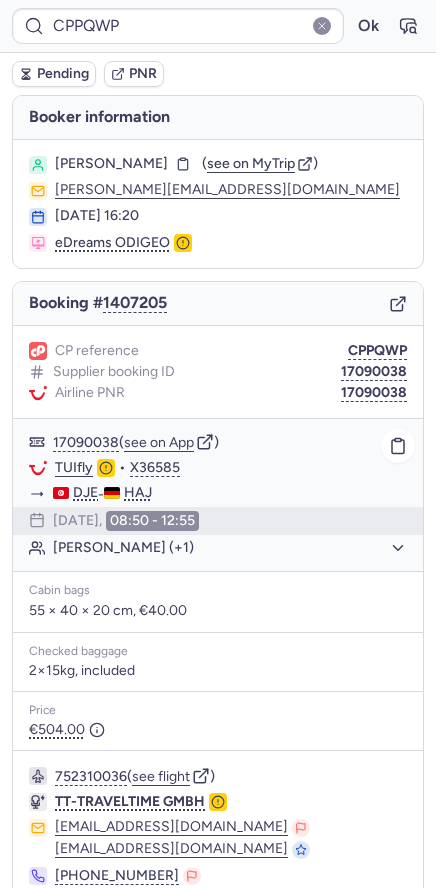 click on "[PERSON_NAME] (+1)" 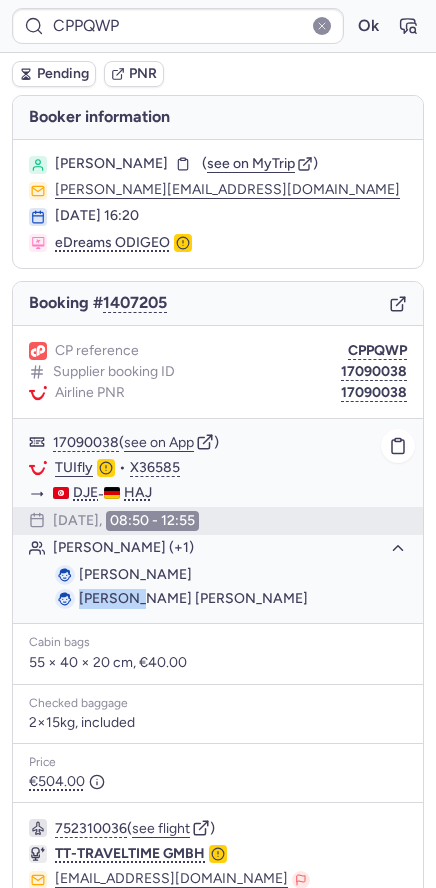 drag, startPoint x: 79, startPoint y: 597, endPoint x: 125, endPoint y: 594, distance: 46.09772 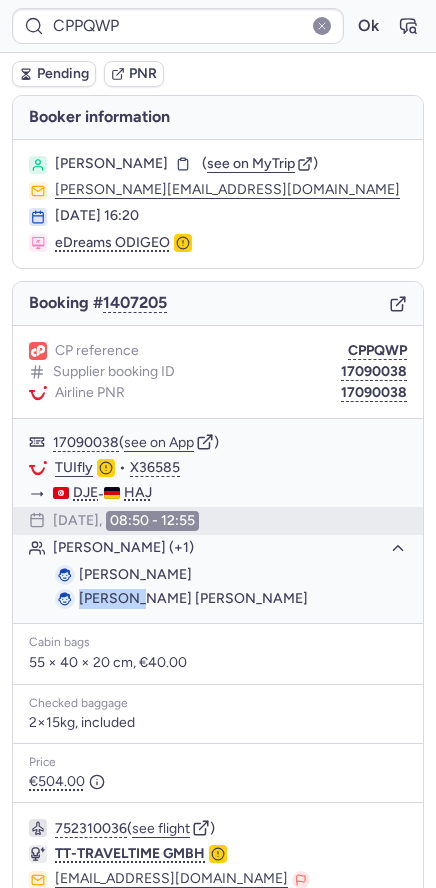 click on "Pending" at bounding box center (63, 74) 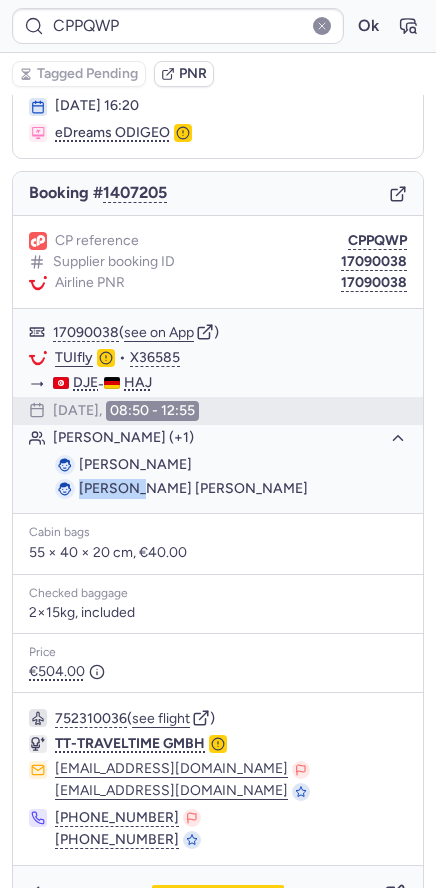 scroll, scrollTop: 157, scrollLeft: 0, axis: vertical 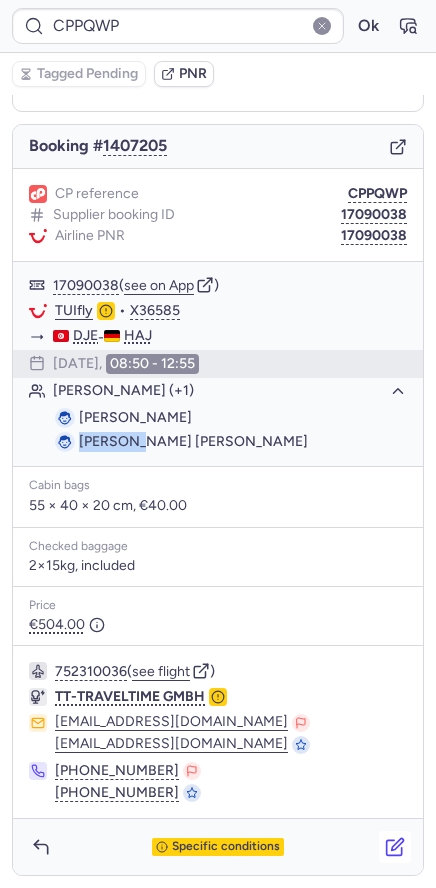 click 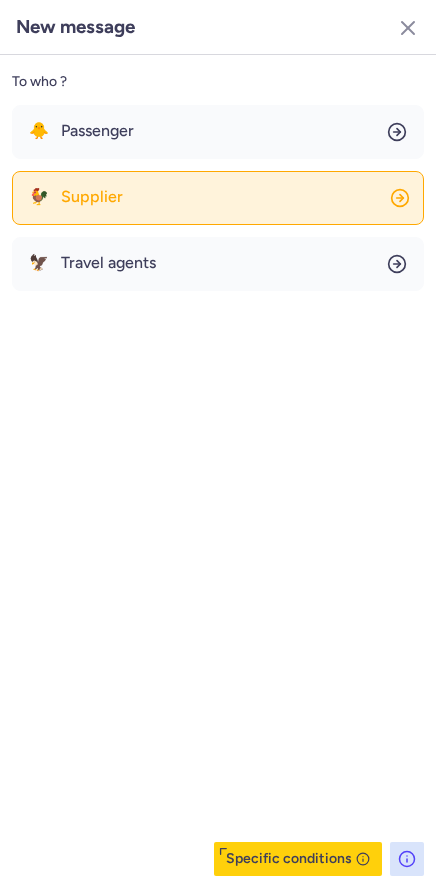 click on "🐓 Supplier" 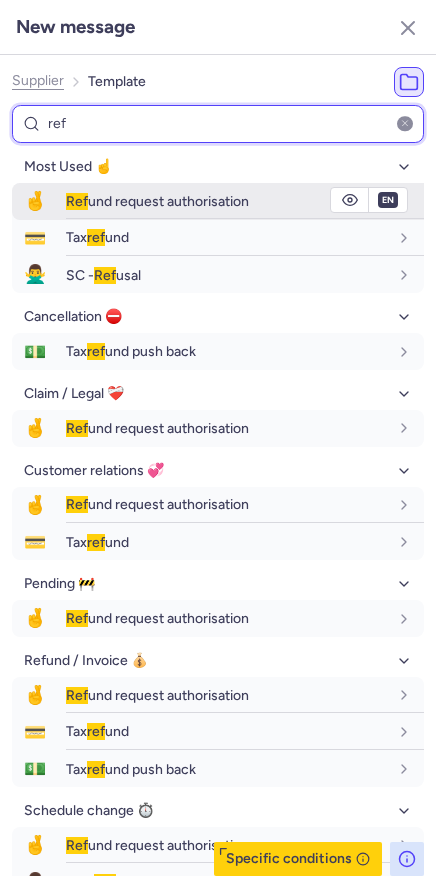 type on "ref" 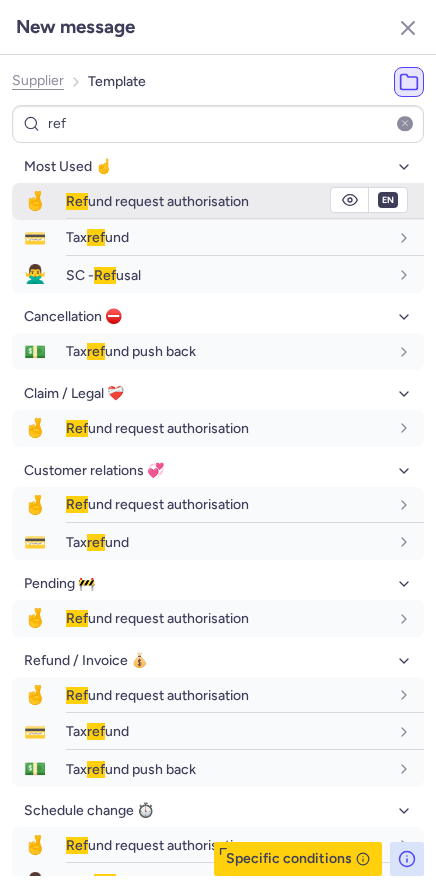 click on "Ref und request authorisation" at bounding box center (157, 201) 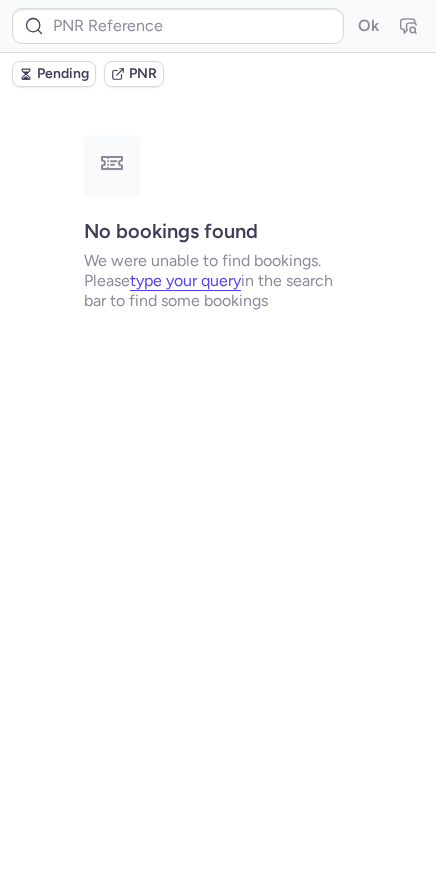 scroll, scrollTop: 0, scrollLeft: 0, axis: both 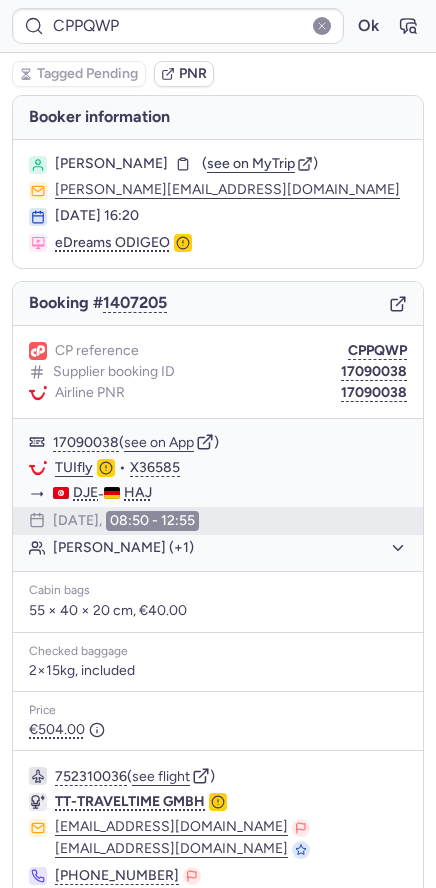 type on "CP9QGX" 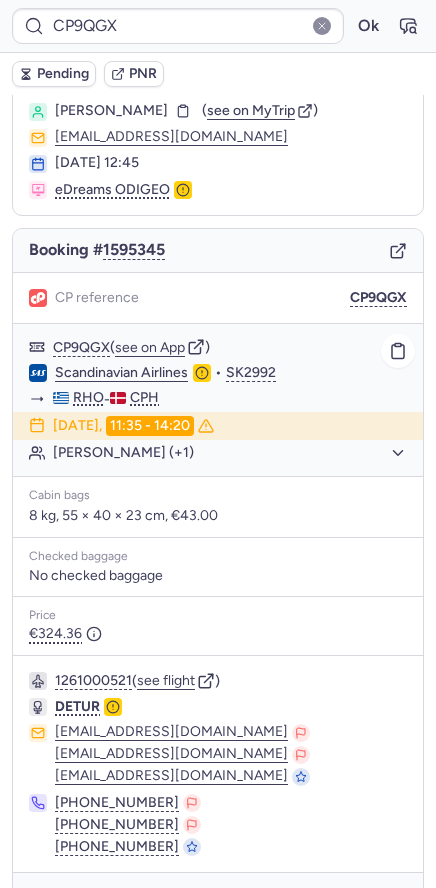 scroll, scrollTop: 0, scrollLeft: 0, axis: both 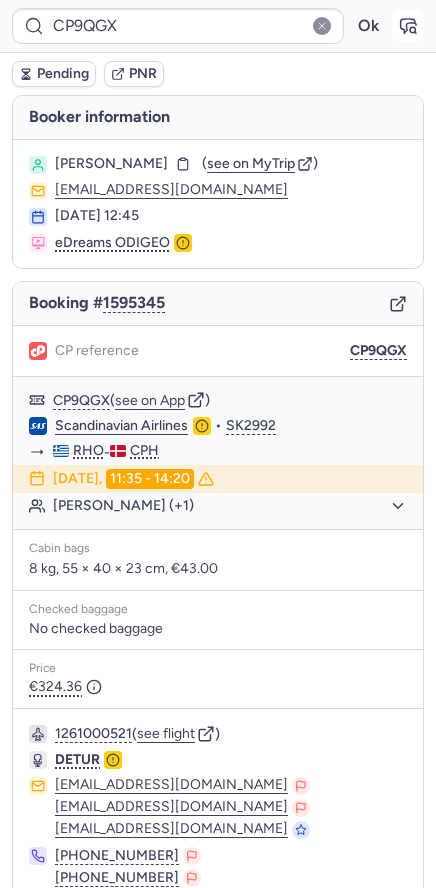 click 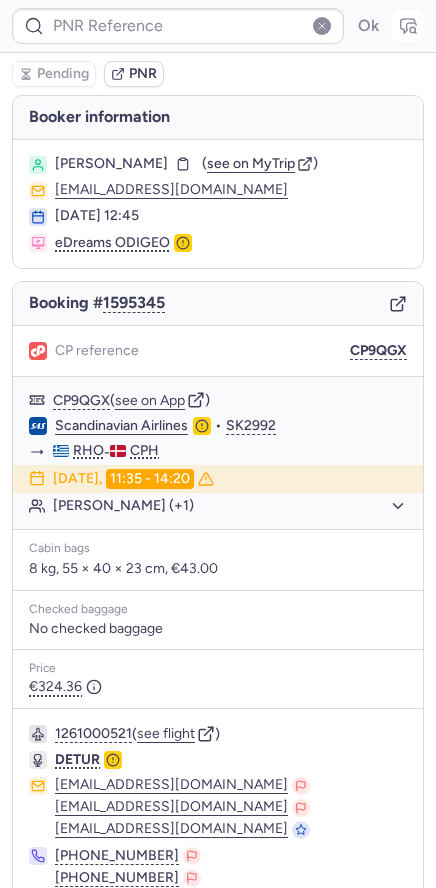 type on "CP9QGX" 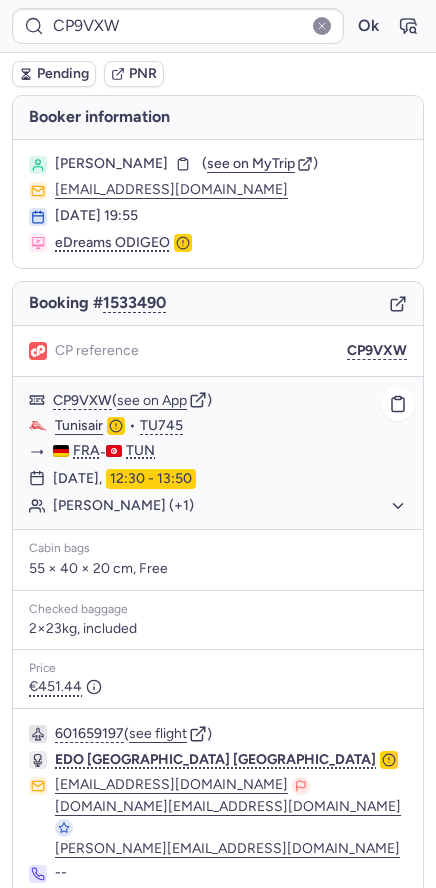 click on "[PERSON_NAME] (+1)" 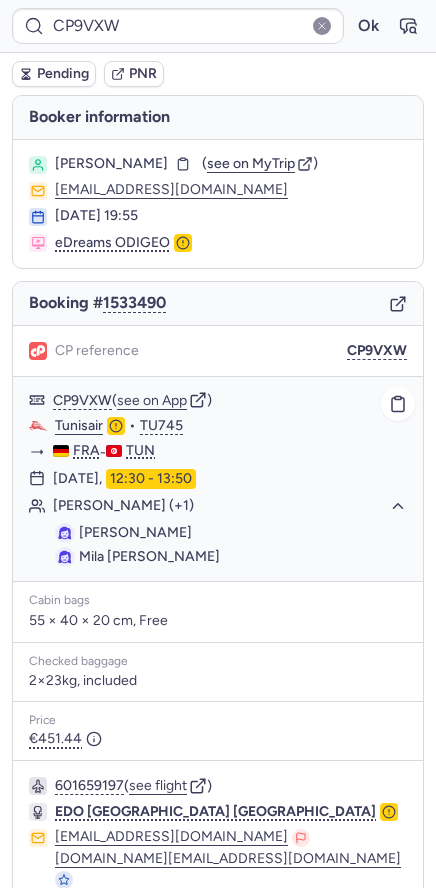 click on "[PERSON_NAME]" at bounding box center (135, 532) 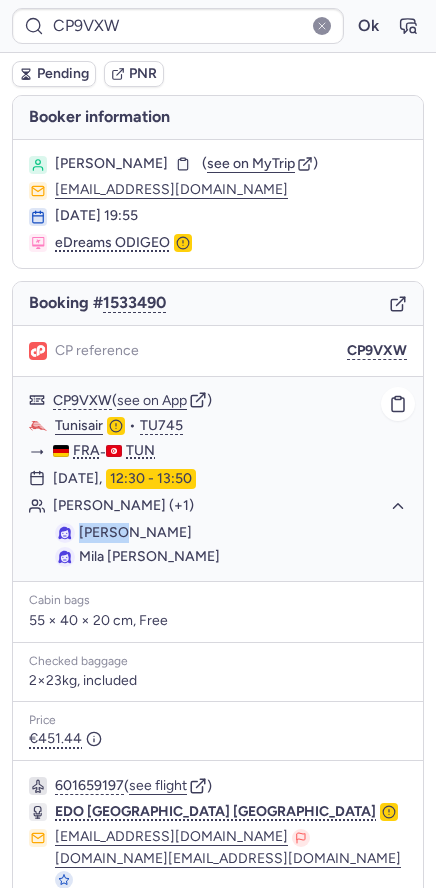 click on "[PERSON_NAME]" at bounding box center [135, 532] 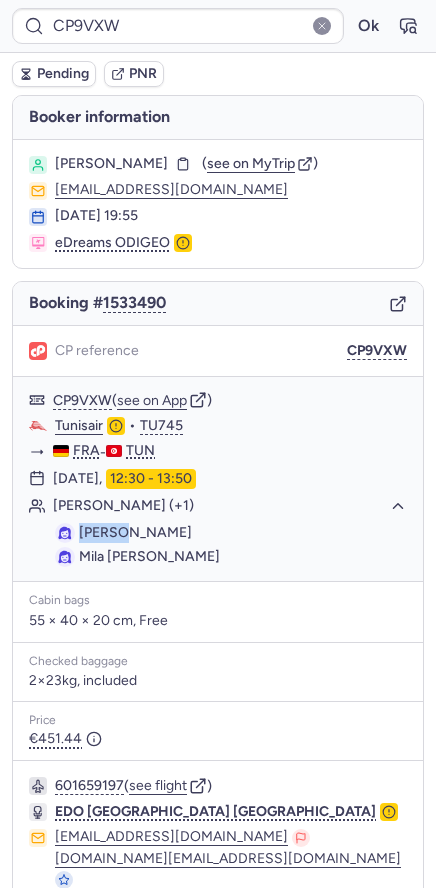 click 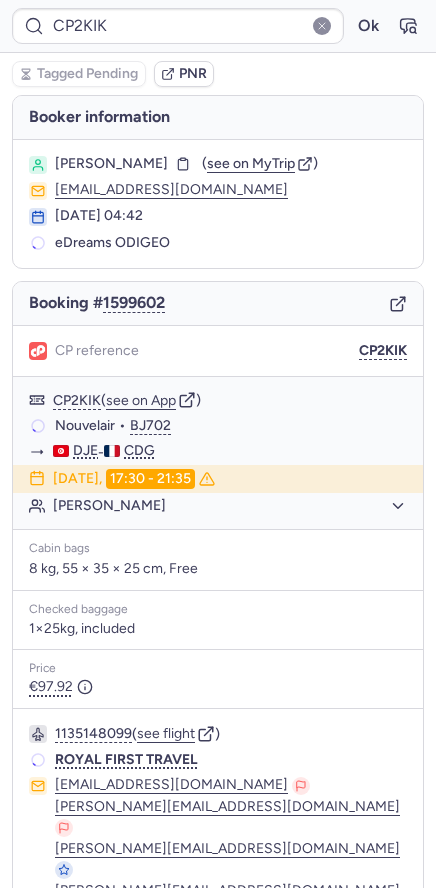 type on "CP9QGX" 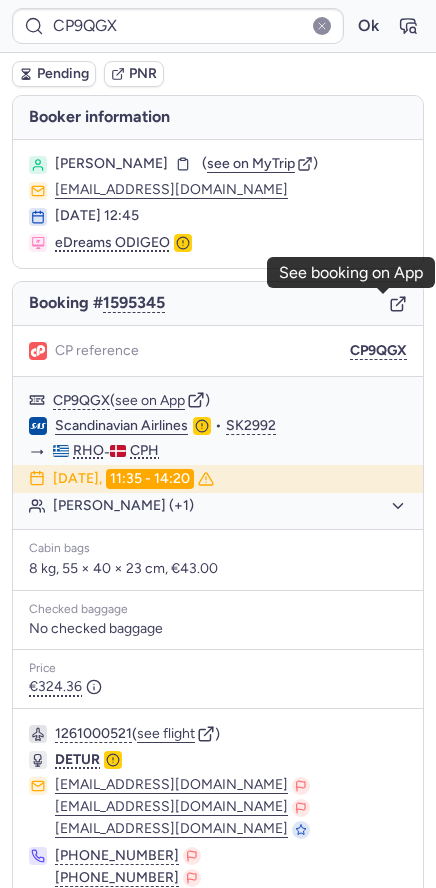 click 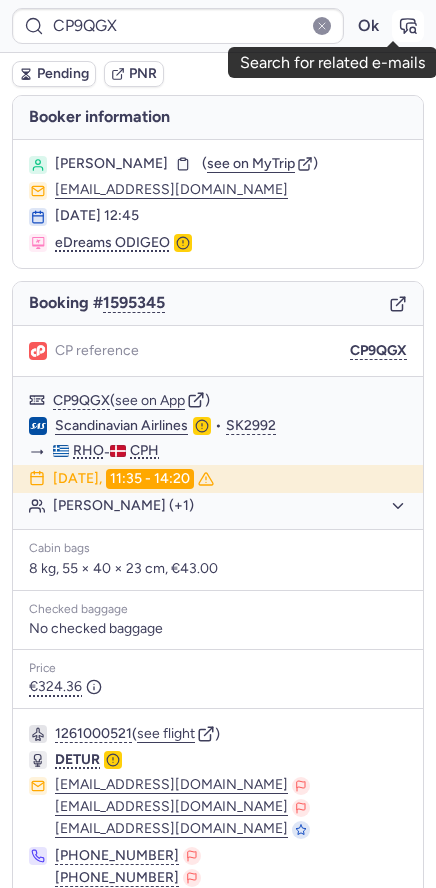 click 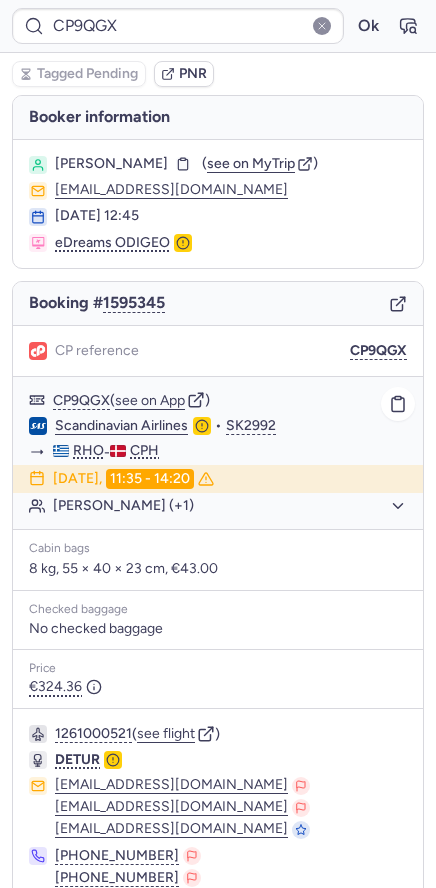 click on "[PERSON_NAME] (+1)" 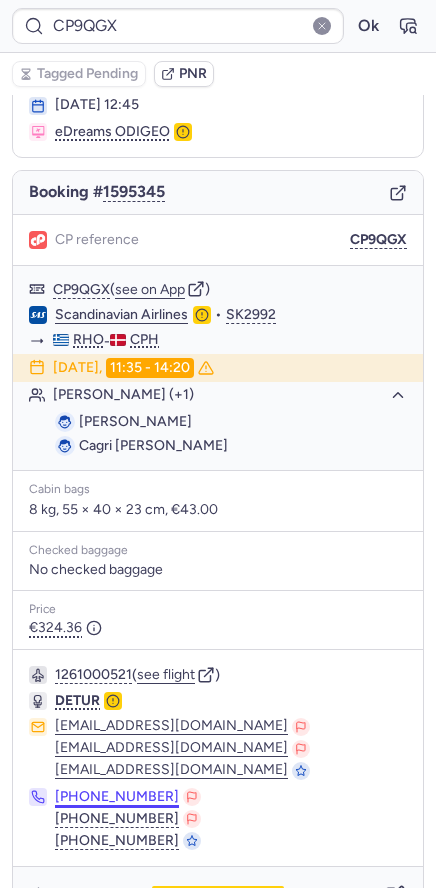 scroll, scrollTop: 159, scrollLeft: 0, axis: vertical 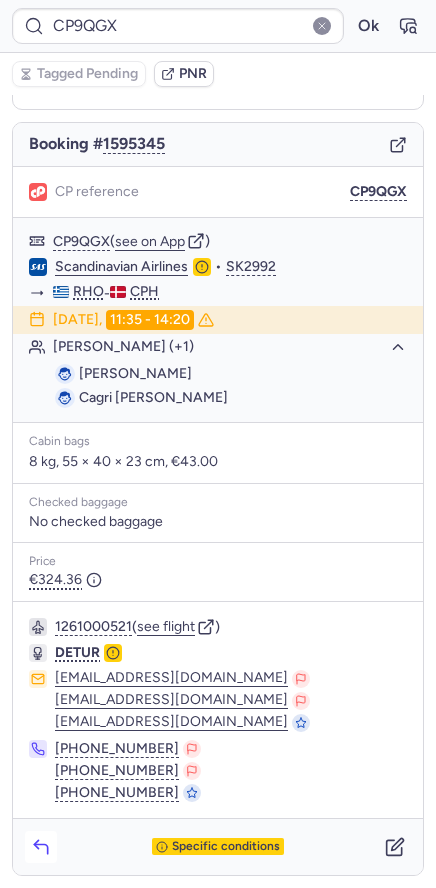 click 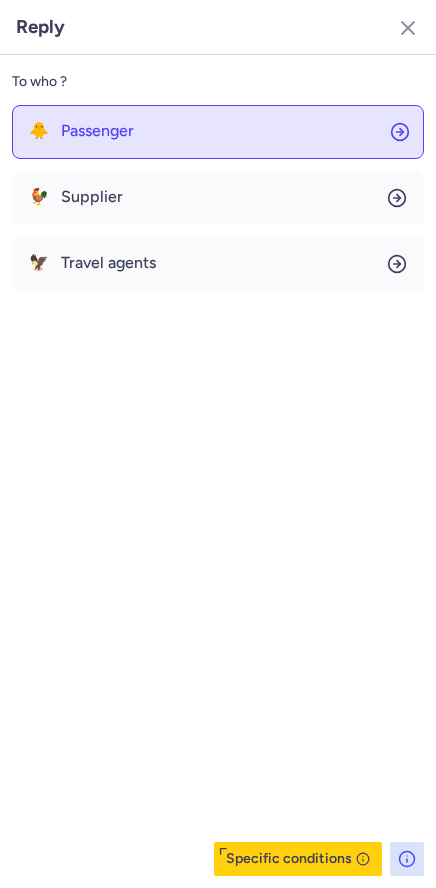 click on "Passenger" at bounding box center (97, 131) 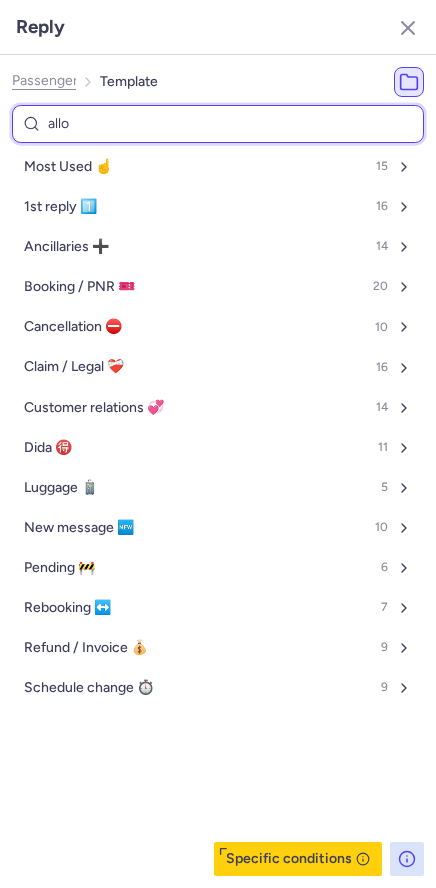 type on "allow" 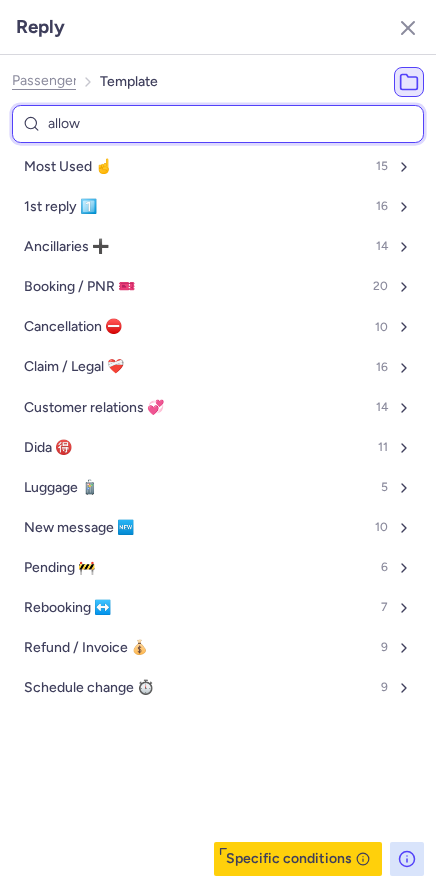 select on "en" 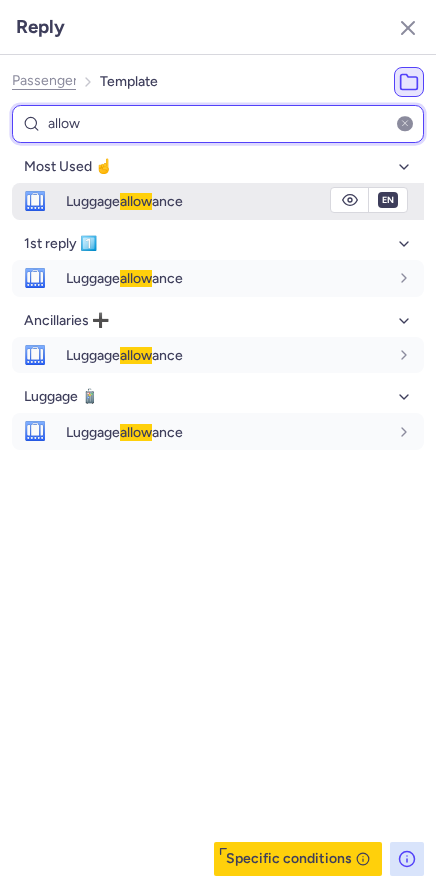 type on "allow" 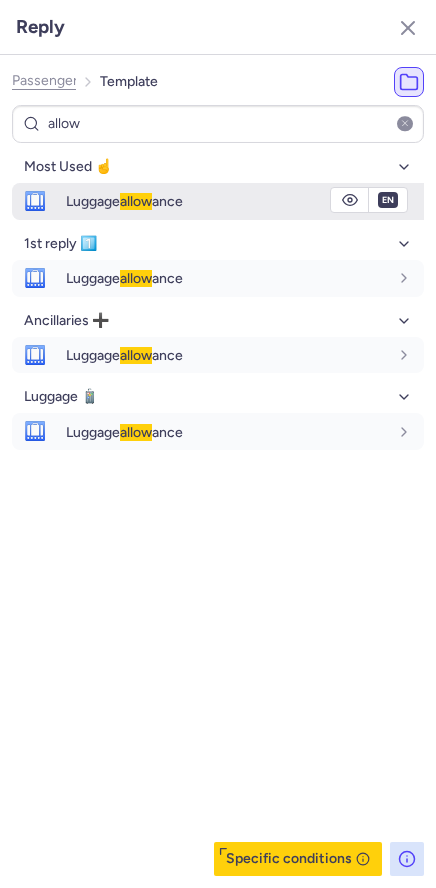 click on "Luggage  allow ance" at bounding box center (124, 201) 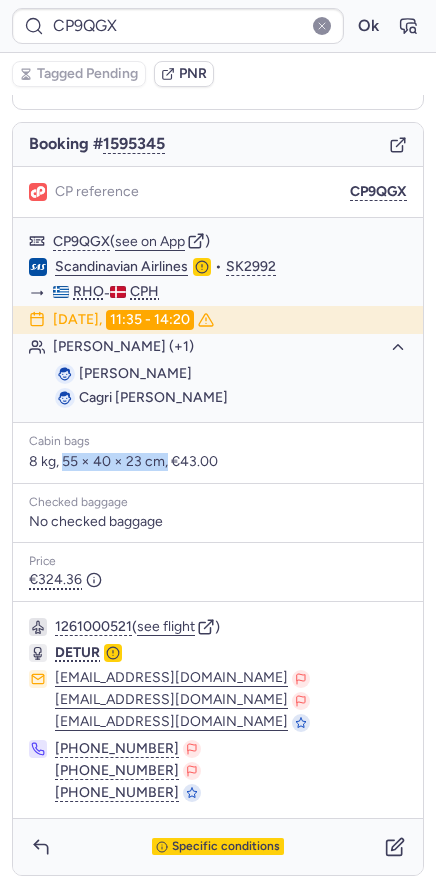 drag, startPoint x: 64, startPoint y: 458, endPoint x: 168, endPoint y: 455, distance: 104.04326 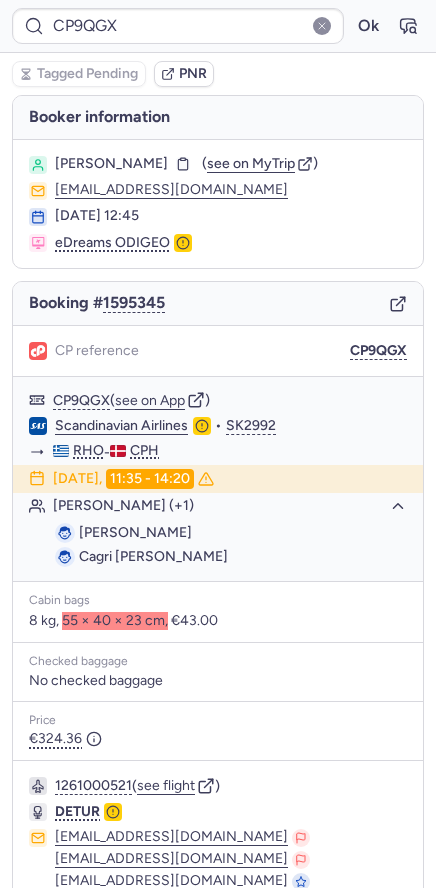 scroll, scrollTop: 159, scrollLeft: 0, axis: vertical 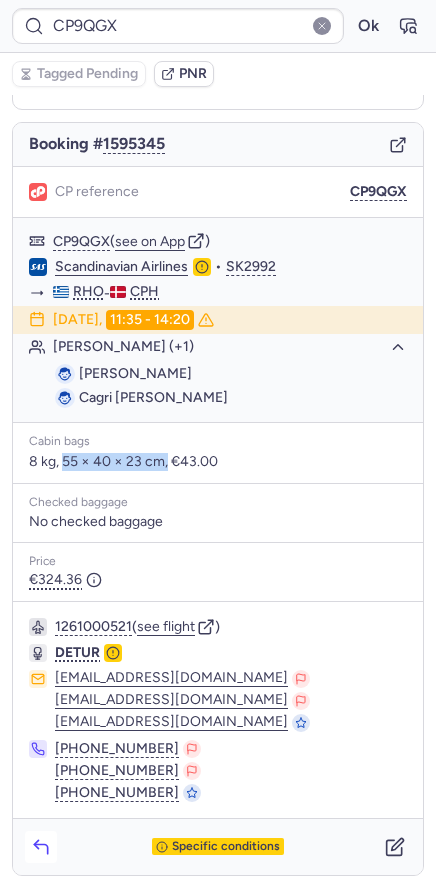 click 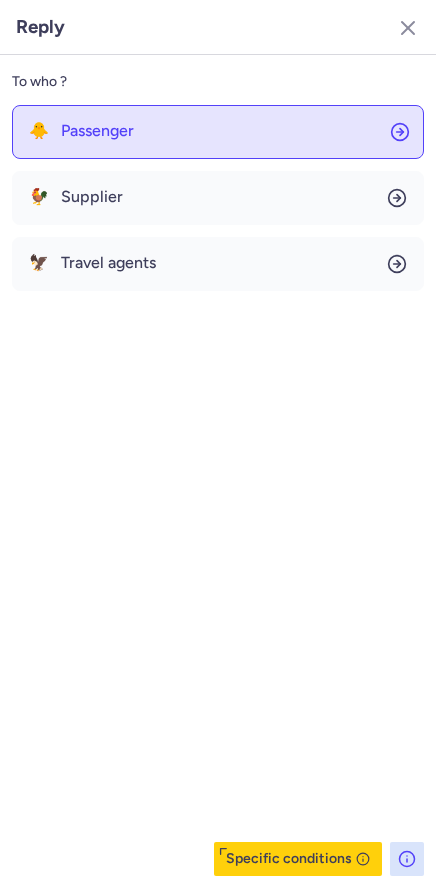 click on "🐥 Passenger" 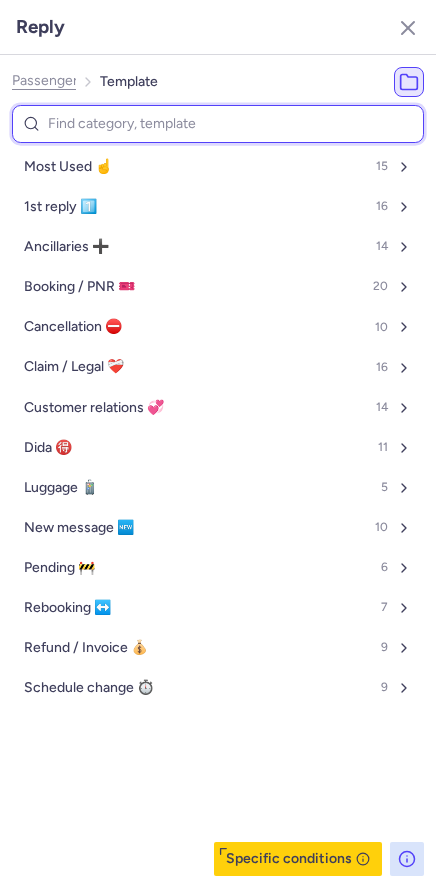 type on "a" 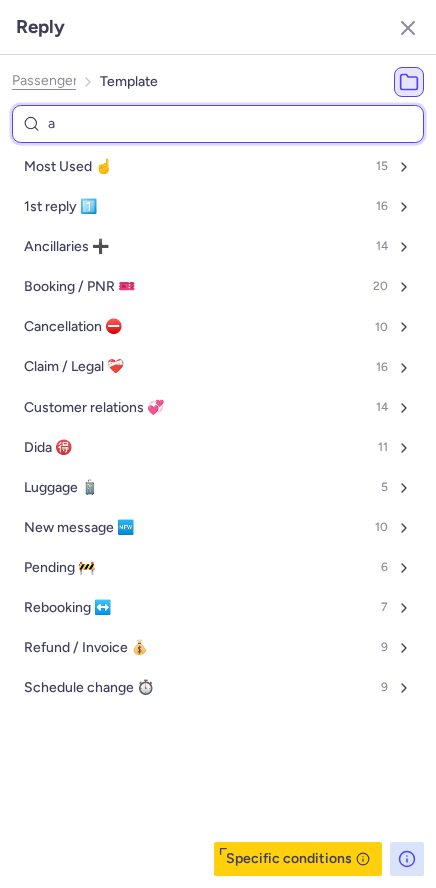 select on "en" 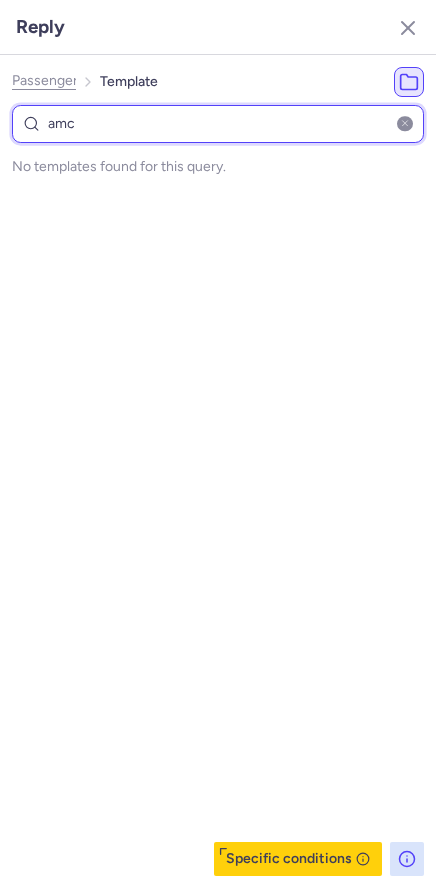 type on "am" 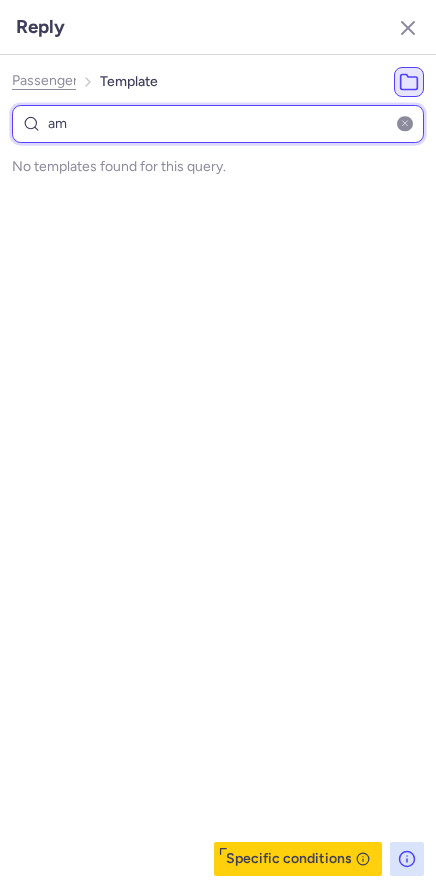 select on "en" 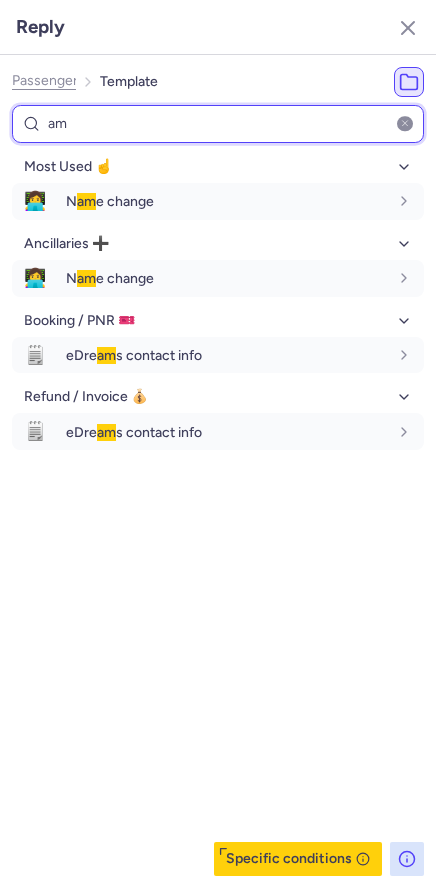 type on "a" 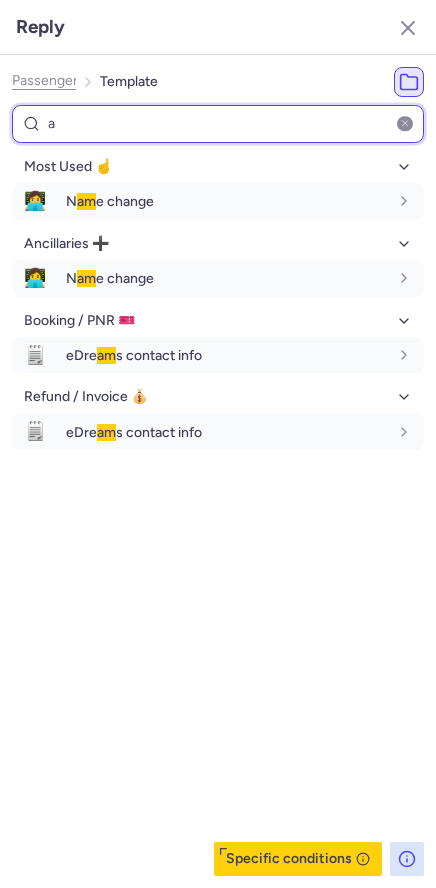 select on "en" 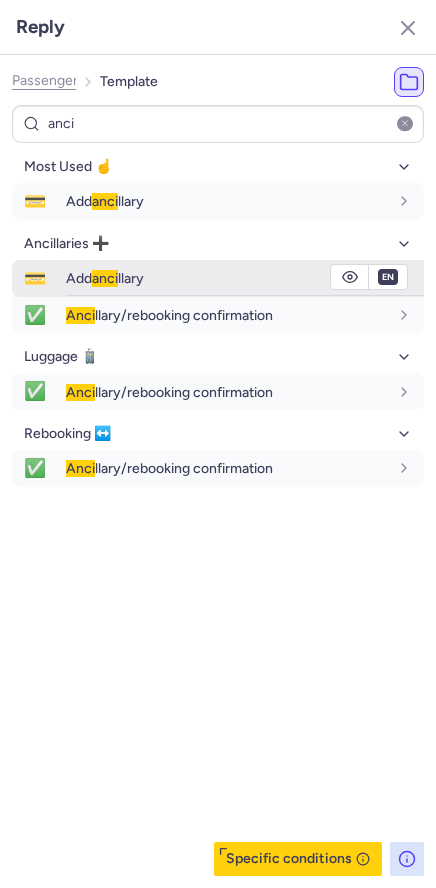click on "Add  anci llary" at bounding box center (227, 278) 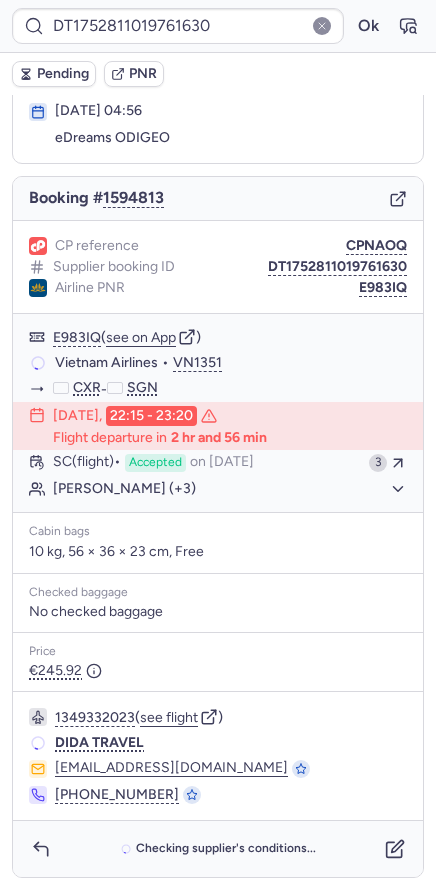scroll, scrollTop: 104, scrollLeft: 0, axis: vertical 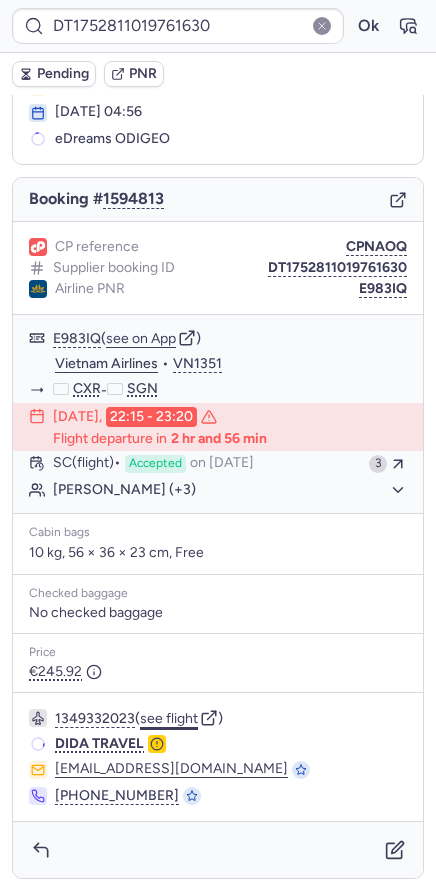 click on "see flight" 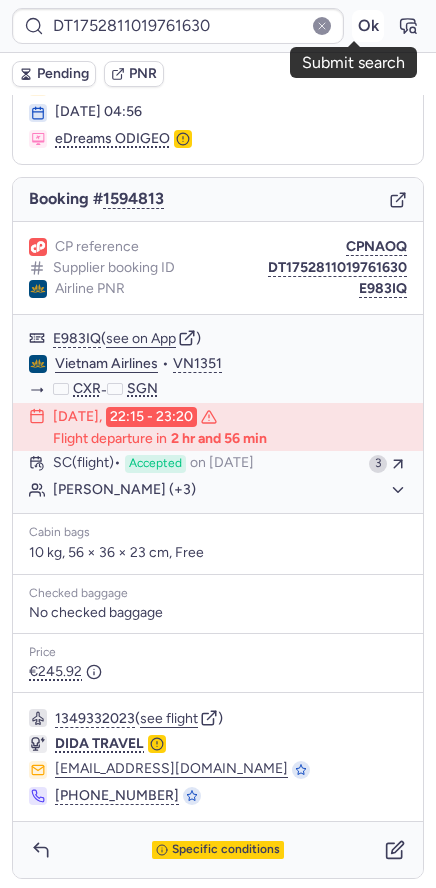 click on "Ok" at bounding box center (368, 26) 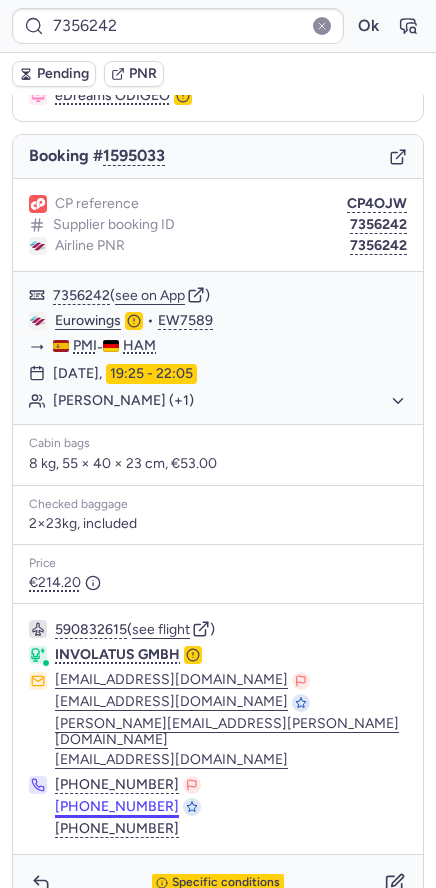 scroll, scrollTop: 167, scrollLeft: 0, axis: vertical 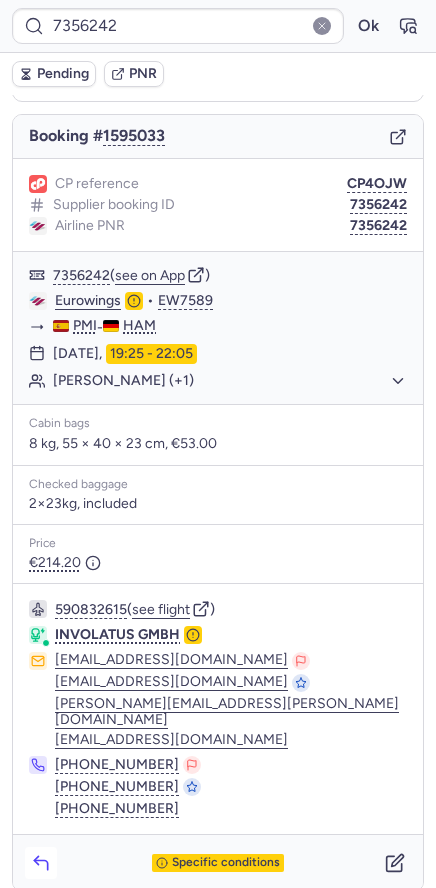 click 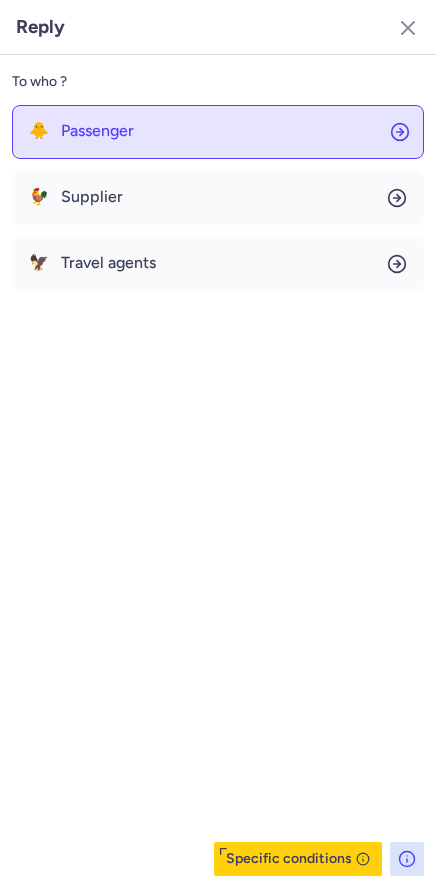 click on "🐥 Passenger" 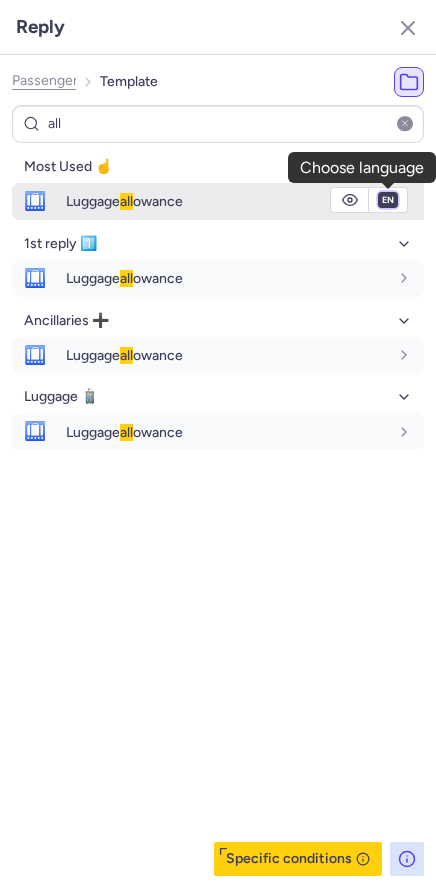 click on "fr en de nl pt es it ru" at bounding box center (388, 200) 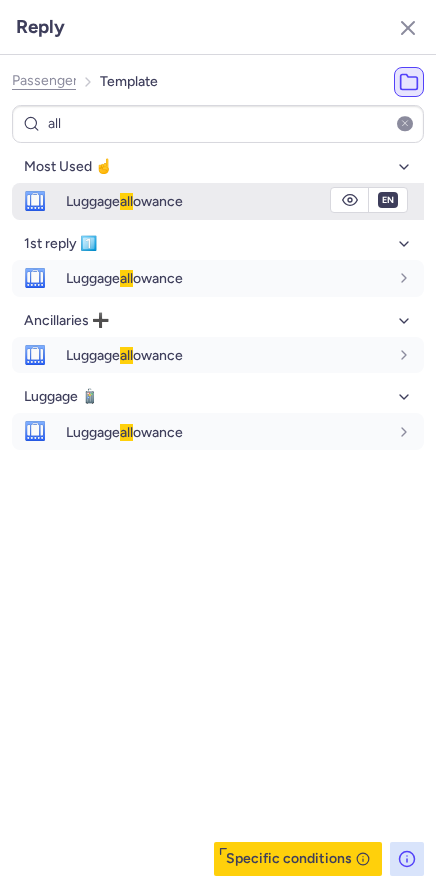 click on "fr en de nl pt es it ru" at bounding box center [388, 200] 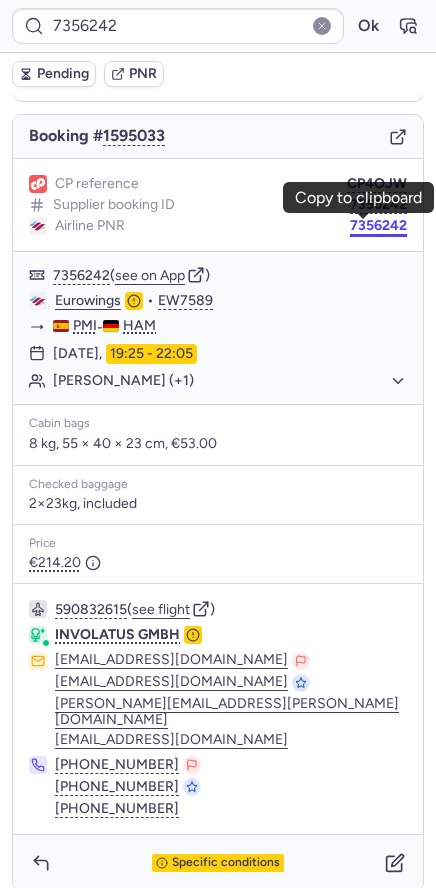 click on "7356242" at bounding box center [378, 226] 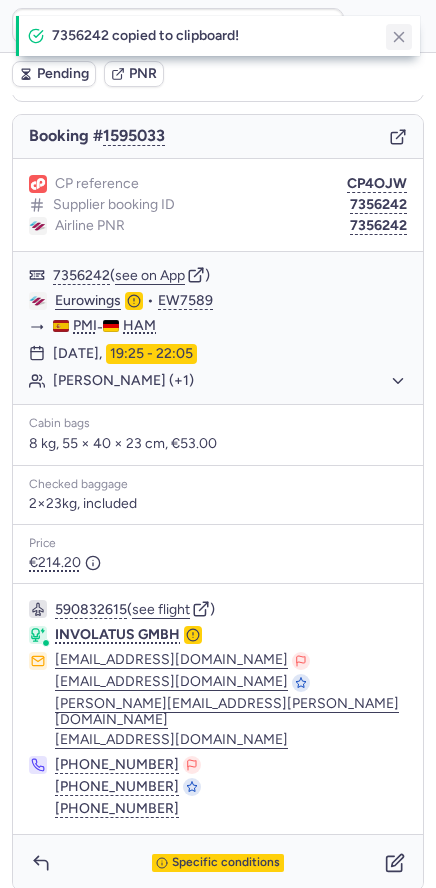 click 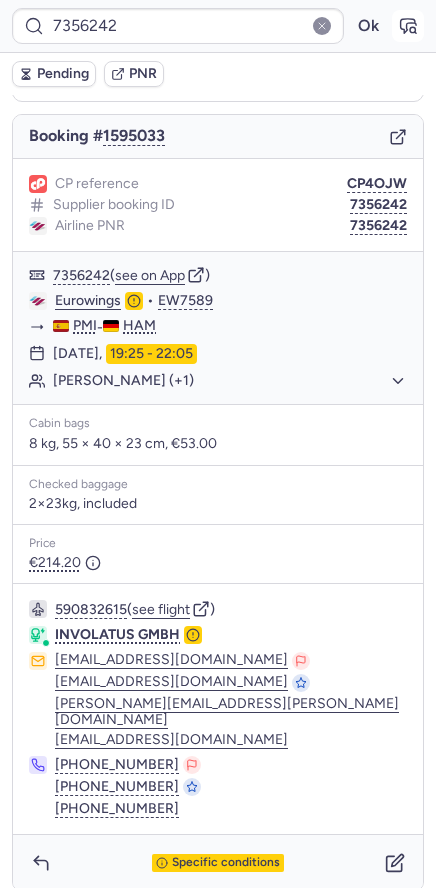 click 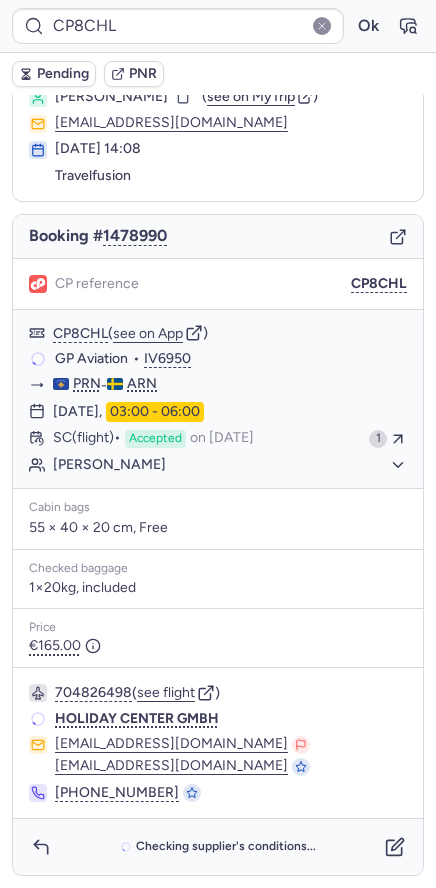 scroll, scrollTop: 67, scrollLeft: 0, axis: vertical 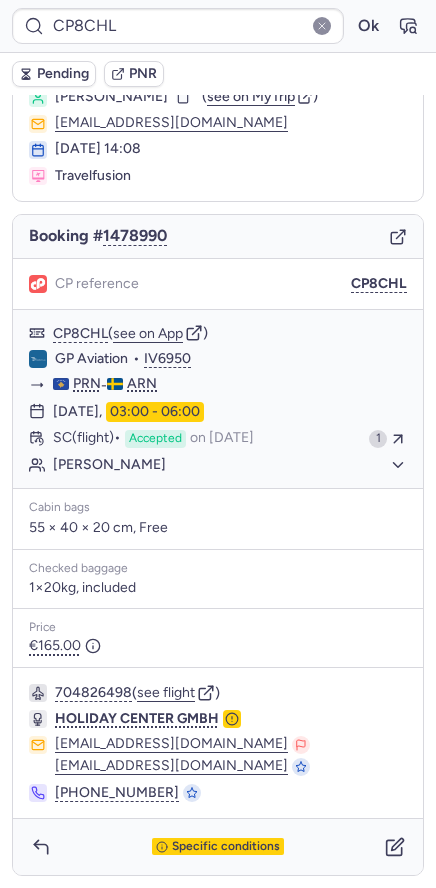 click 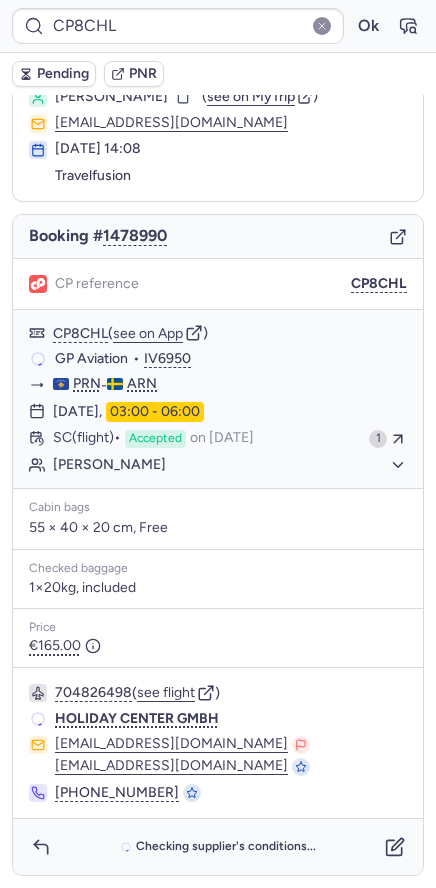 scroll, scrollTop: 67, scrollLeft: 0, axis: vertical 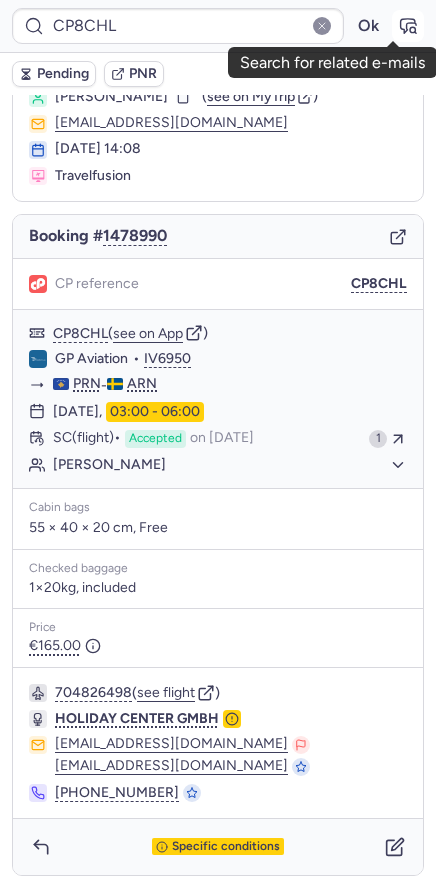 click at bounding box center (408, 26) 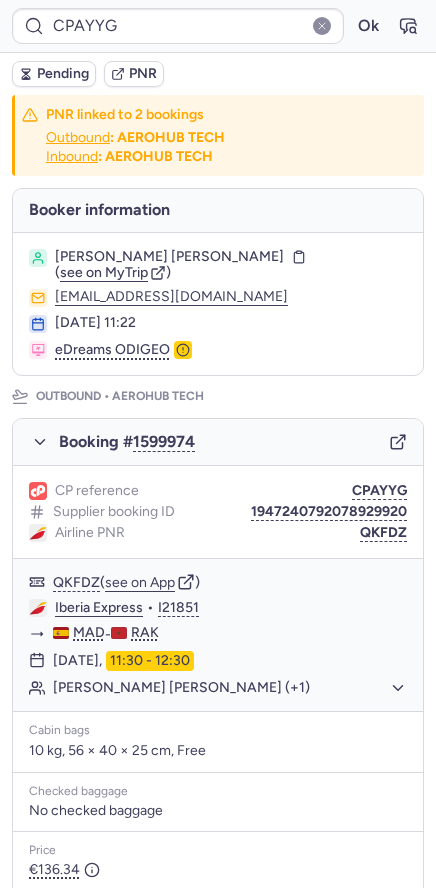 scroll, scrollTop: 777, scrollLeft: 0, axis: vertical 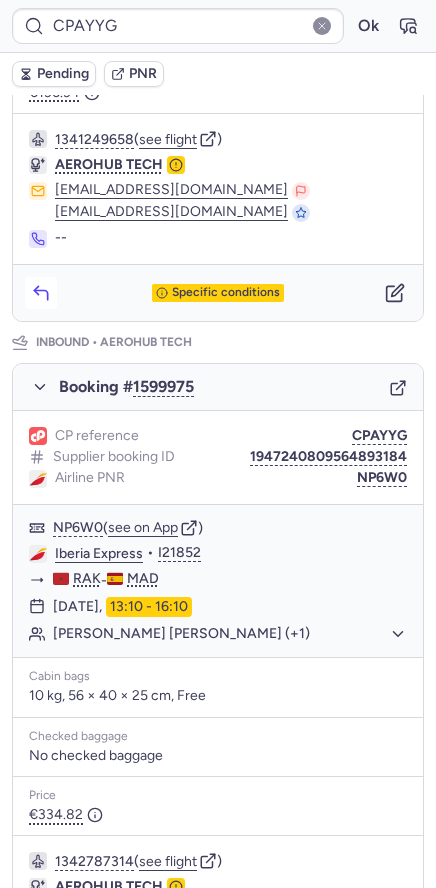 click 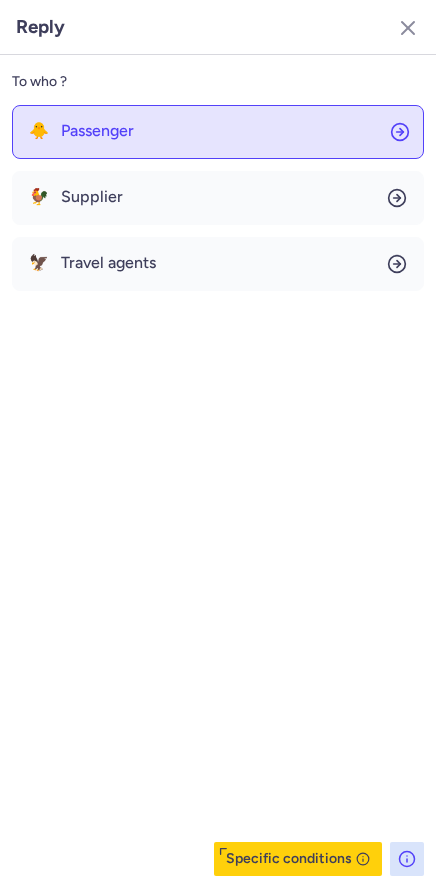 drag, startPoint x: 119, startPoint y: 180, endPoint x: 137, endPoint y: 134, distance: 49.396355 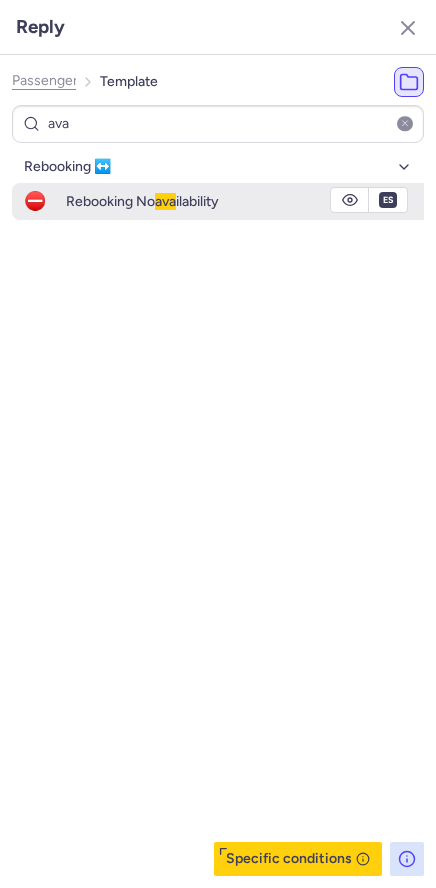 click on "Rebooking No  ava ilability" at bounding box center (142, 201) 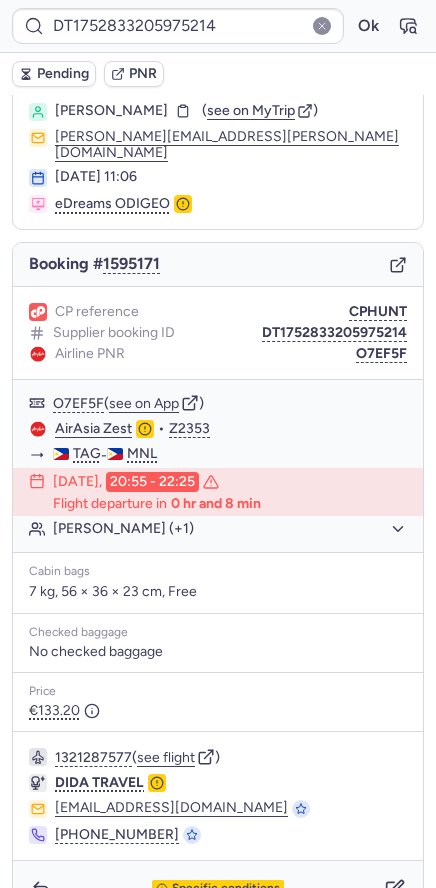 scroll, scrollTop: 81, scrollLeft: 0, axis: vertical 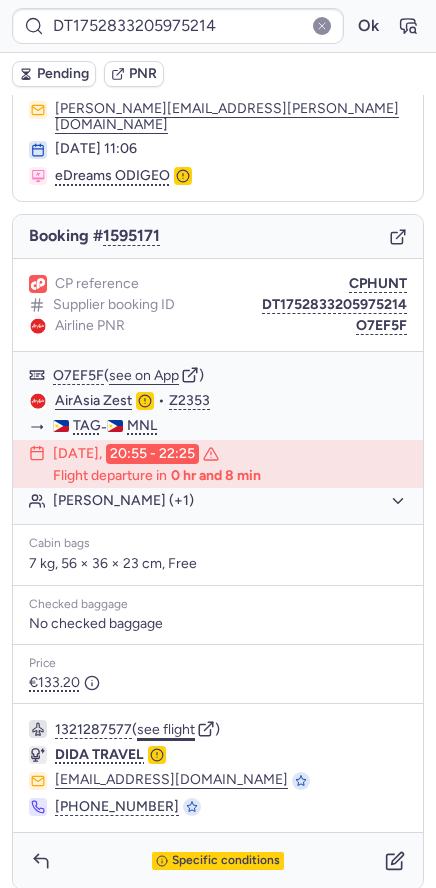 click on "see flight" 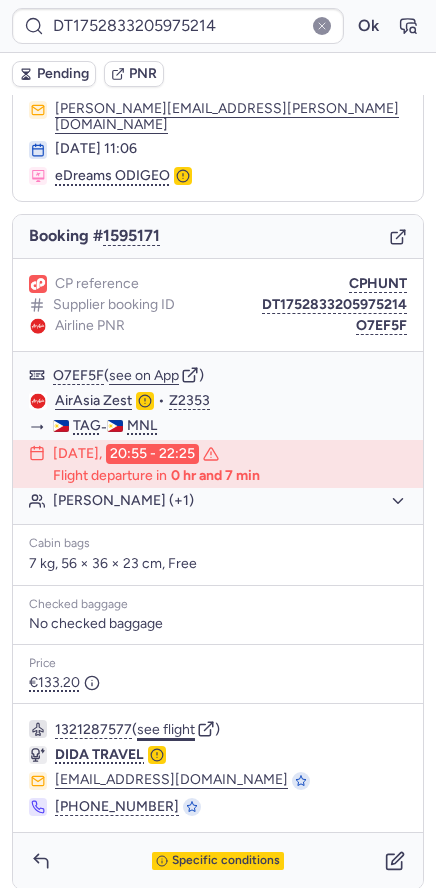 click on "see flight" 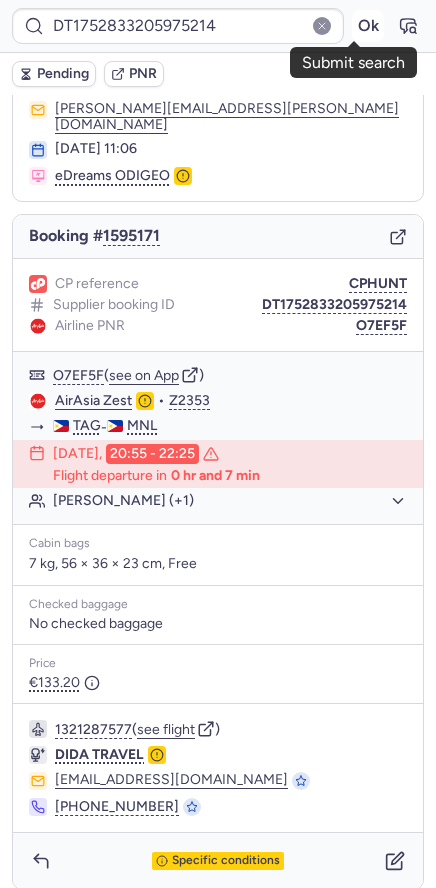 click on "Ok" at bounding box center (368, 26) 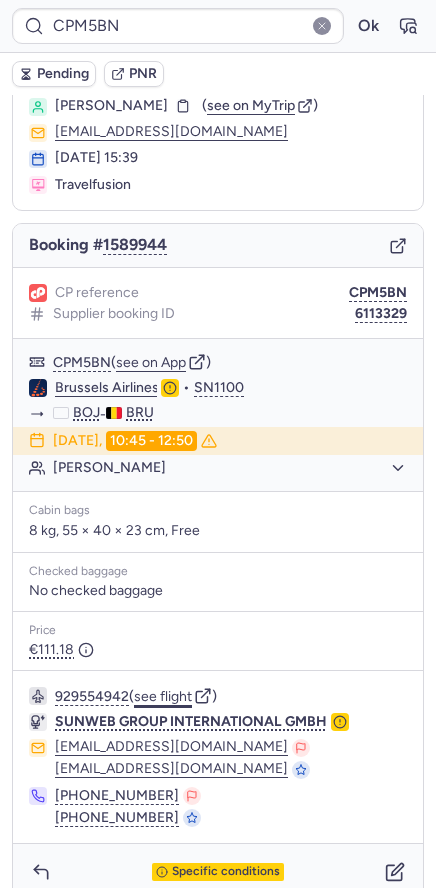 scroll, scrollTop: 83, scrollLeft: 0, axis: vertical 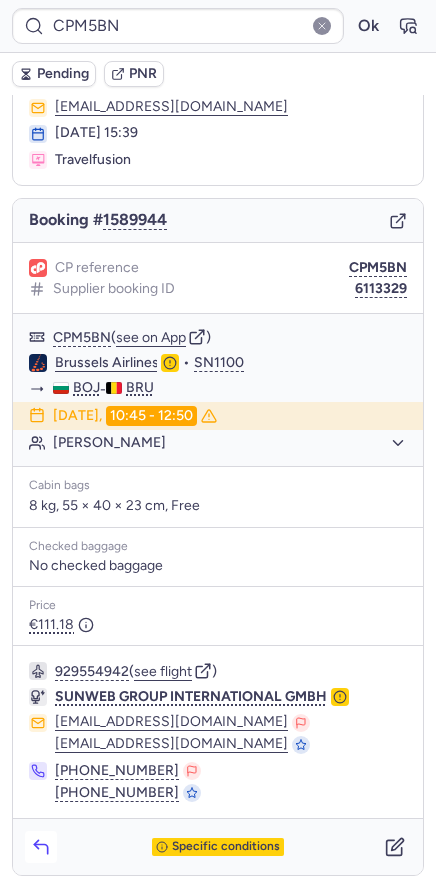 click 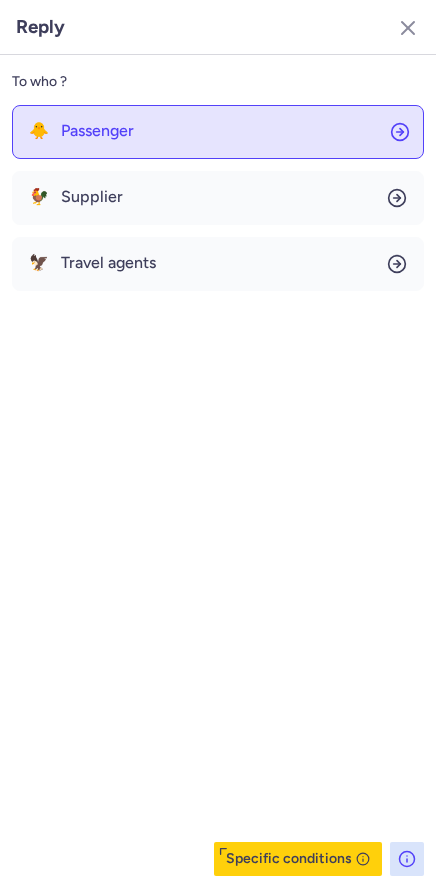 click on "Passenger" at bounding box center (97, 131) 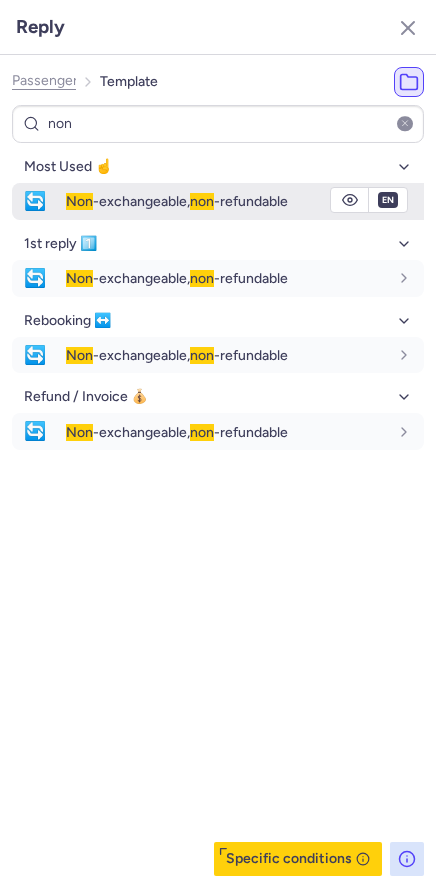 click on "Non -exchangeable,  non -refundable" at bounding box center (177, 201) 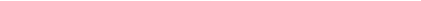 scroll, scrollTop: 87, scrollLeft: 0, axis: vertical 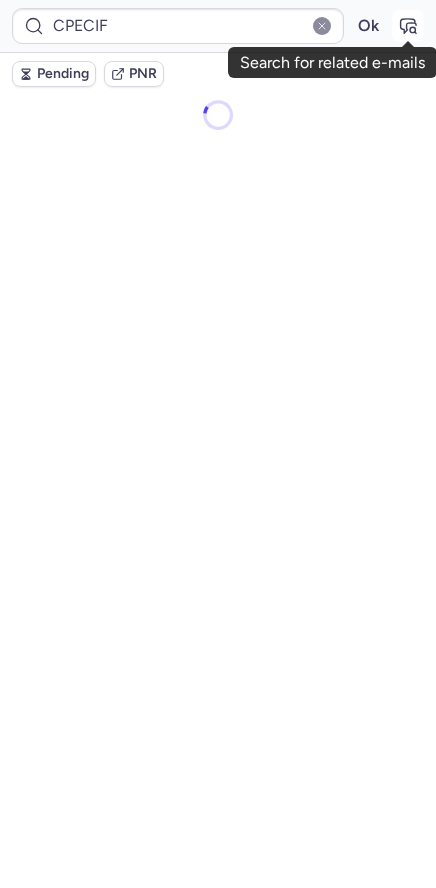 click at bounding box center (408, 26) 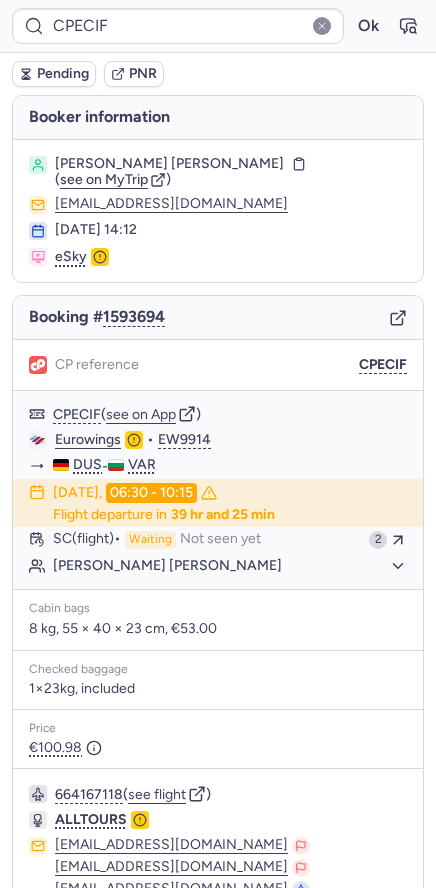 type 